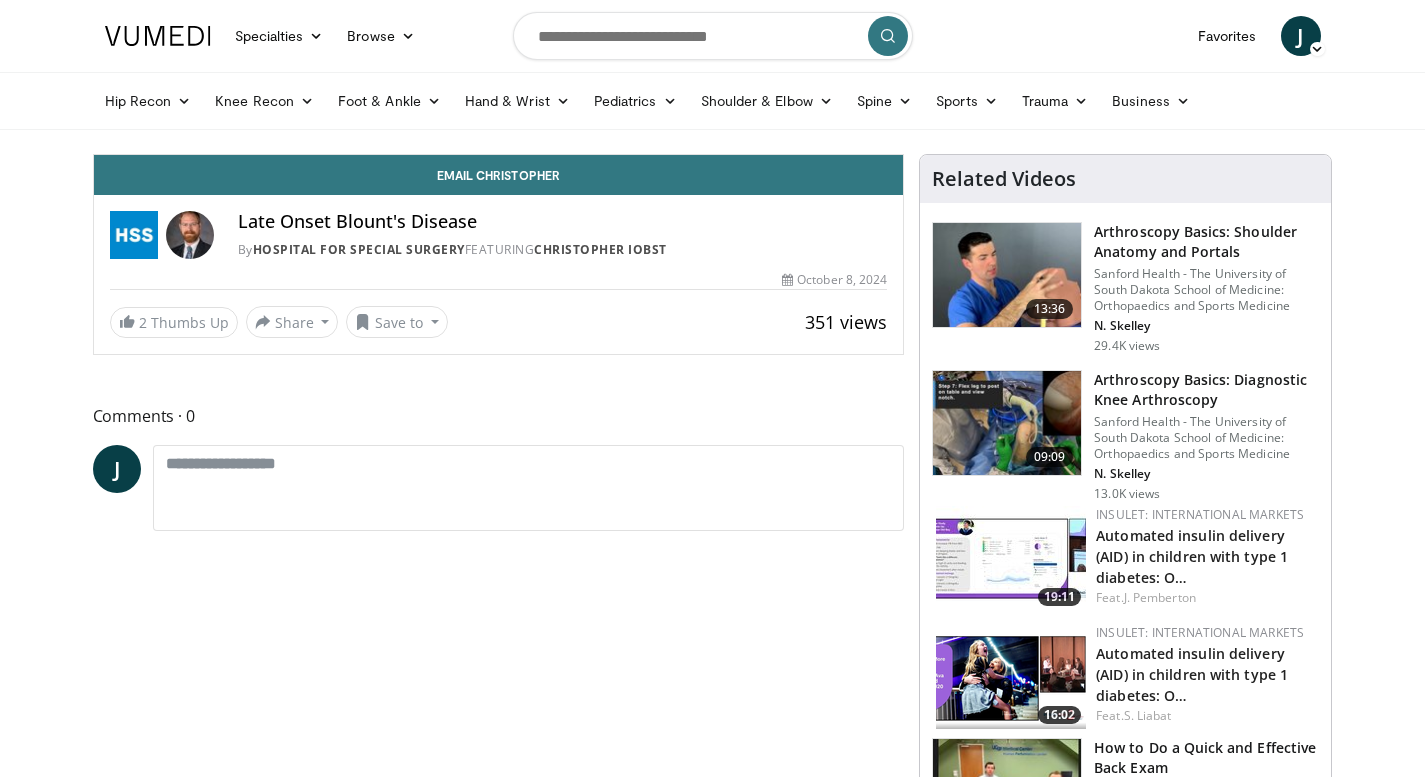 scroll, scrollTop: 0, scrollLeft: 0, axis: both 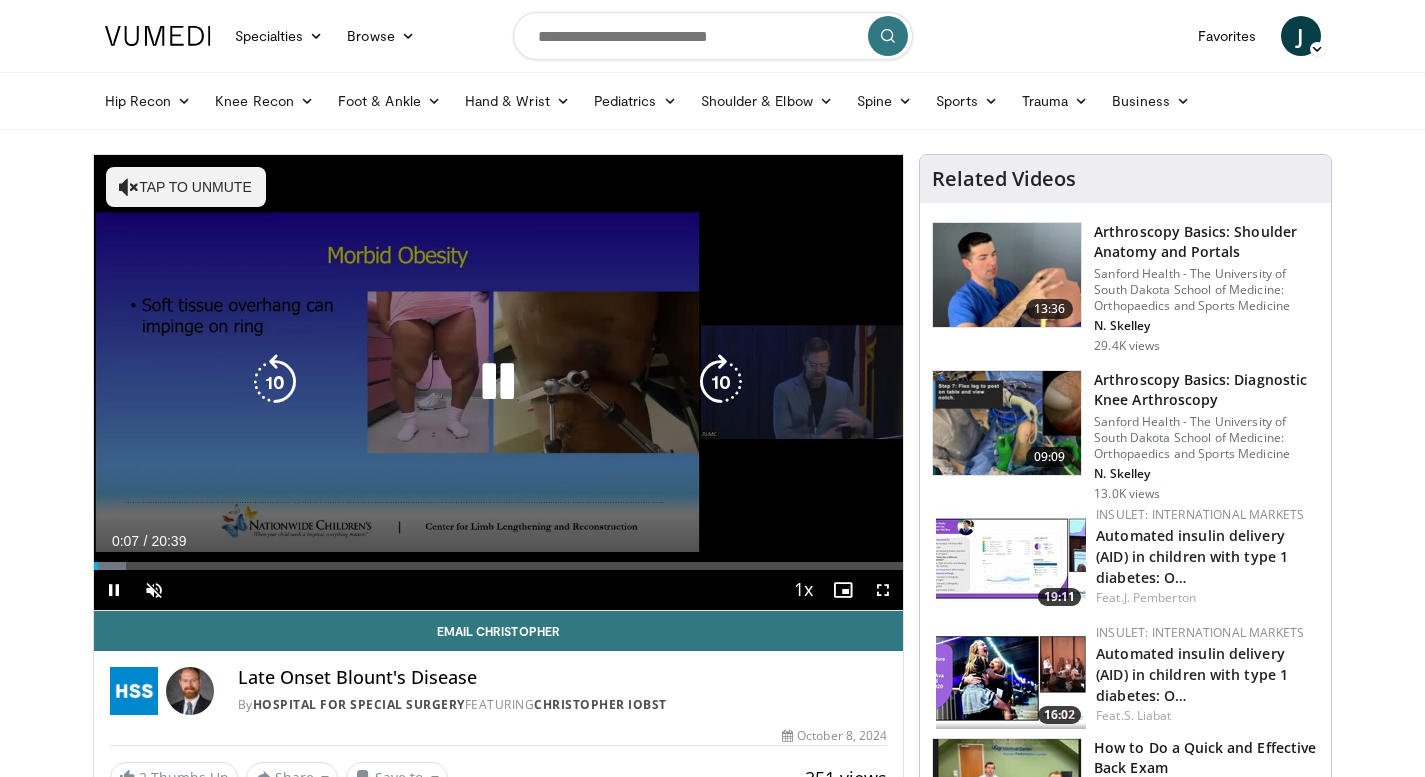 click at bounding box center [498, 382] 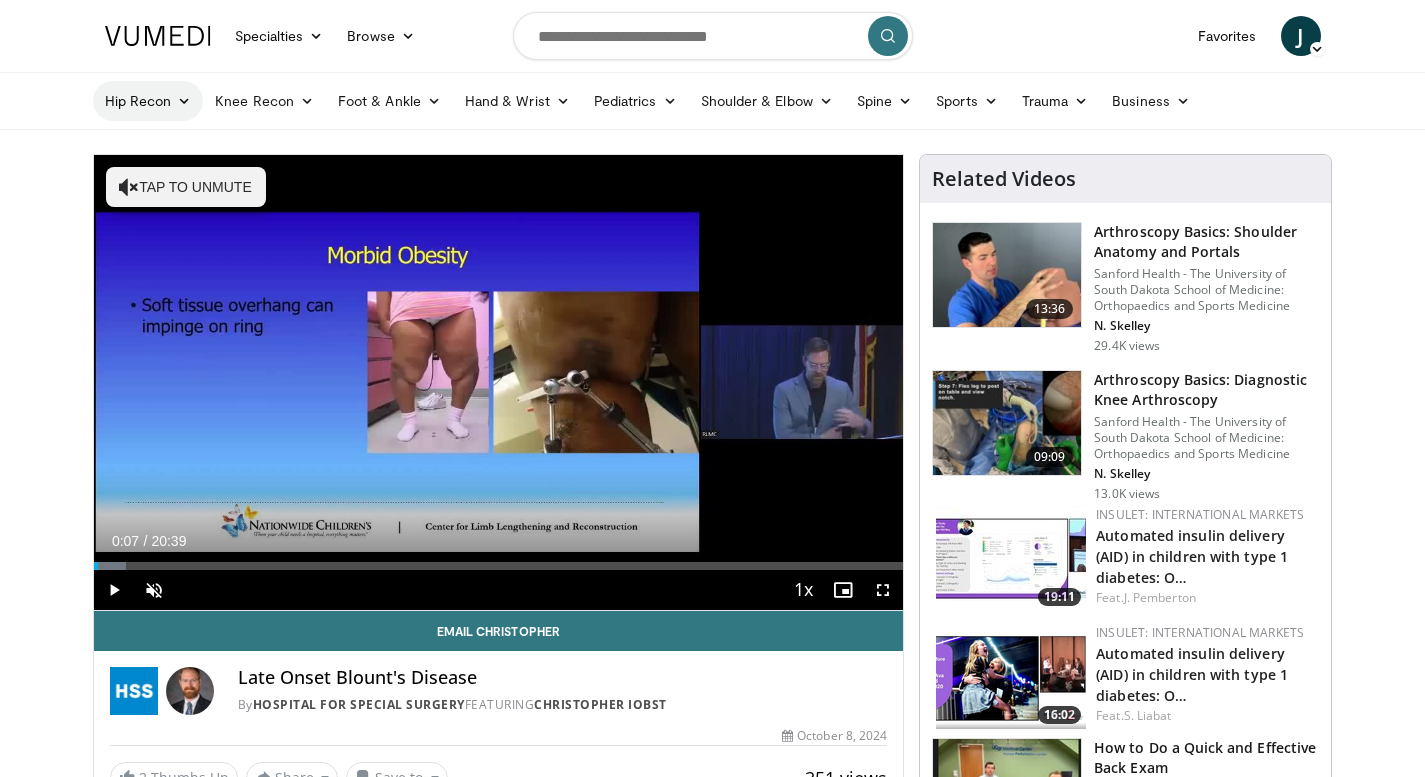 click at bounding box center (184, 101) 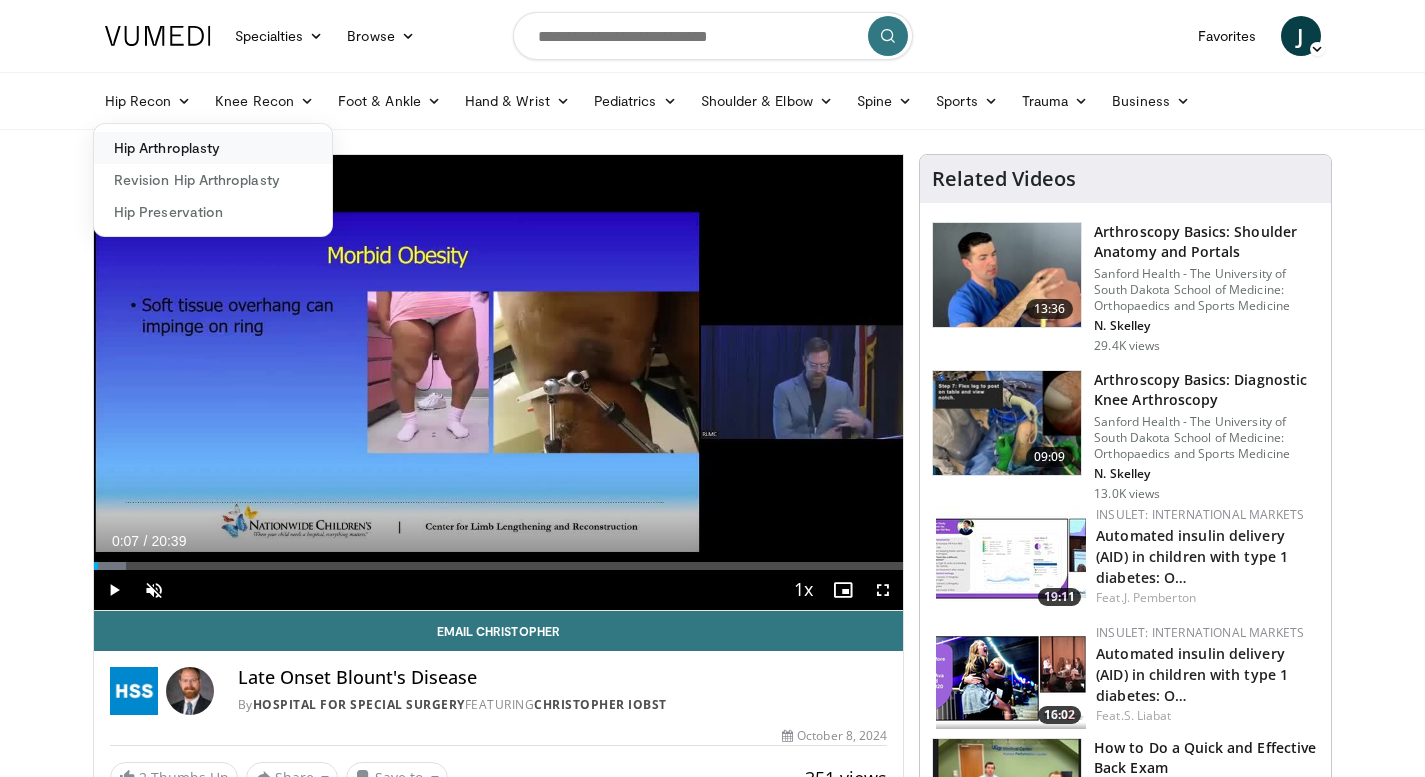 click on "Hip Arthroplasty" at bounding box center (213, 148) 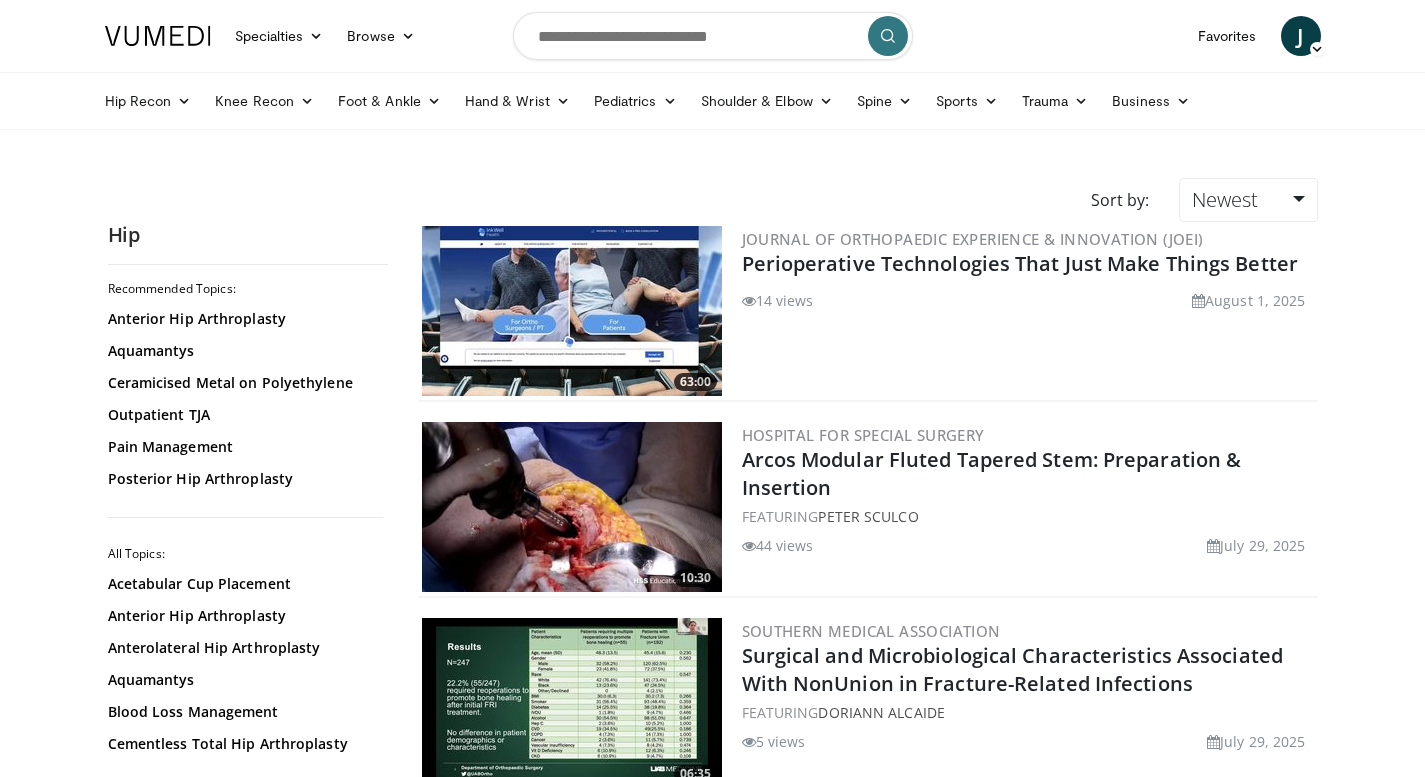 scroll, scrollTop: 0, scrollLeft: 0, axis: both 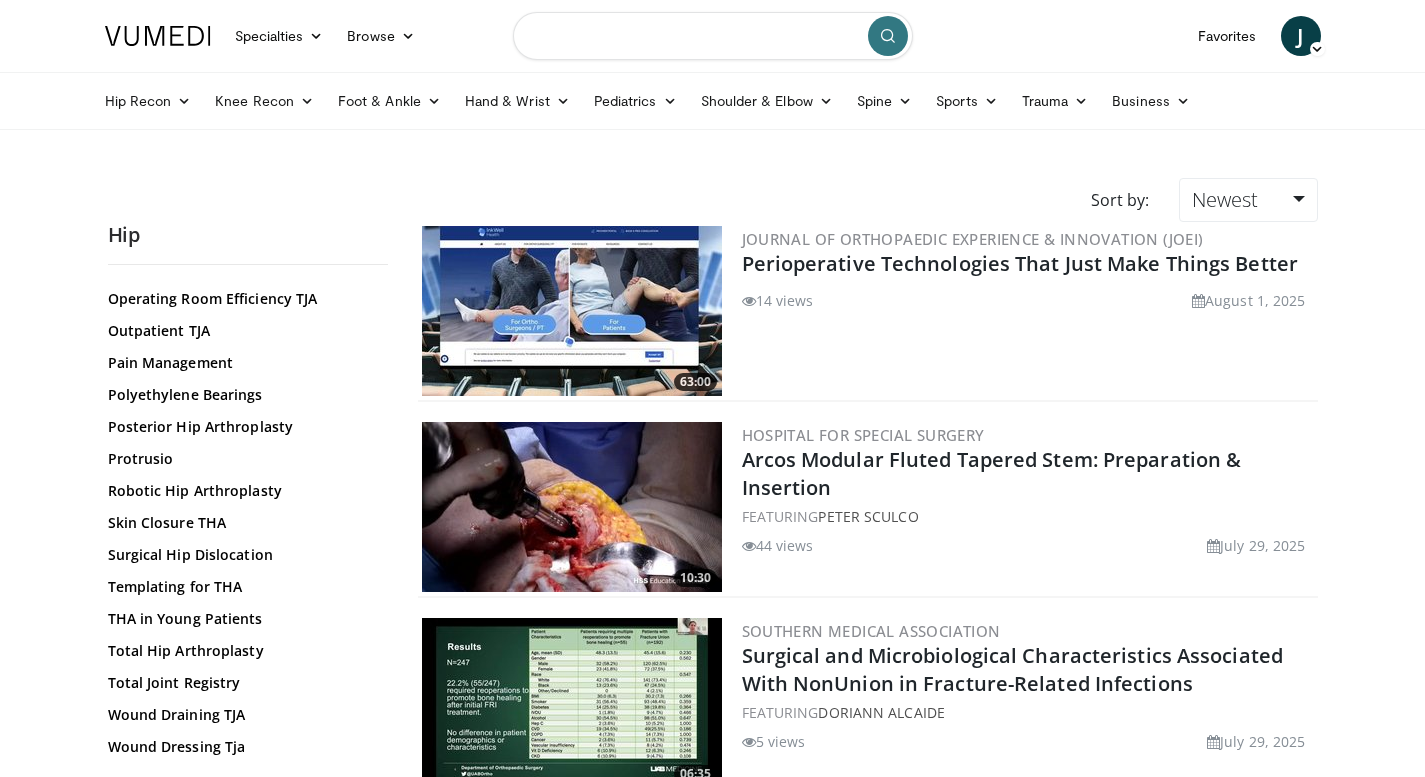 click at bounding box center (713, 36) 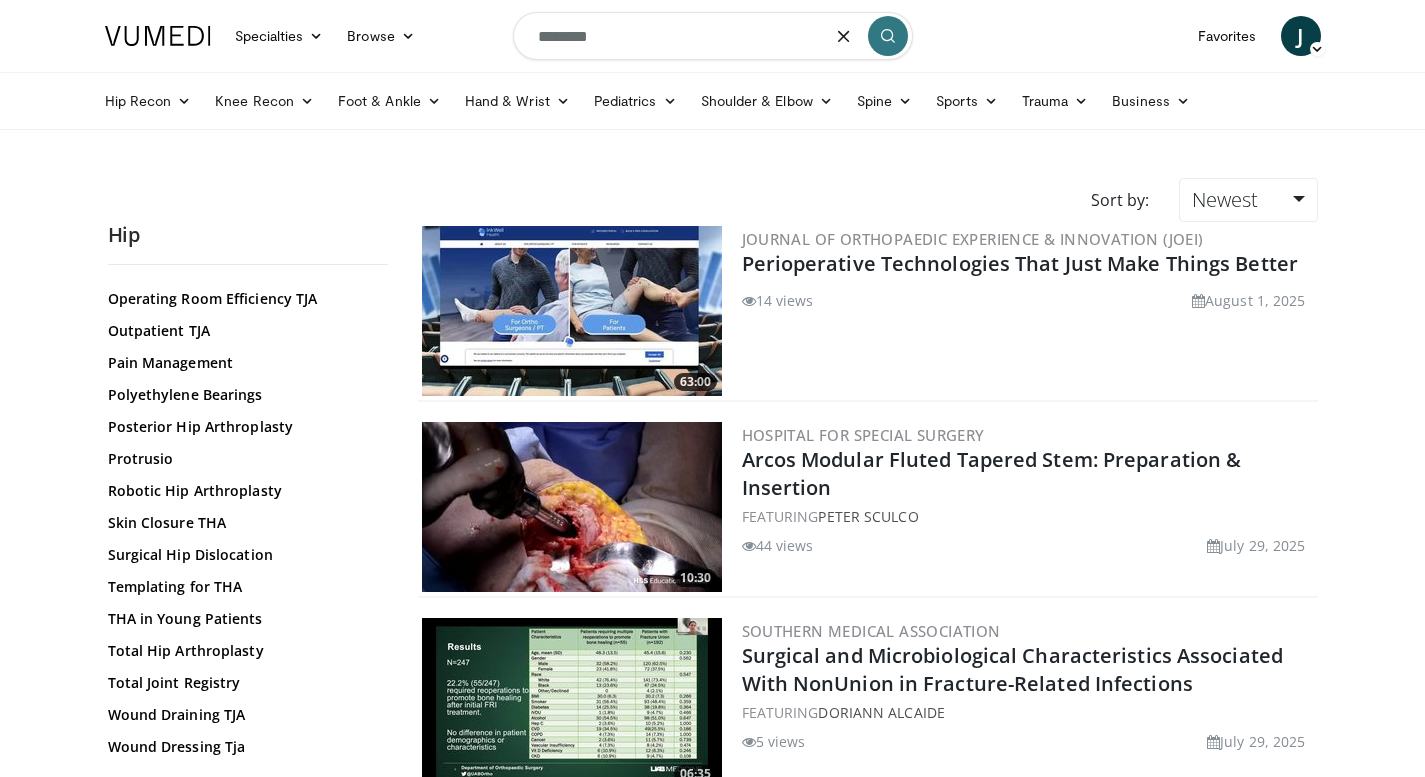 type on "********" 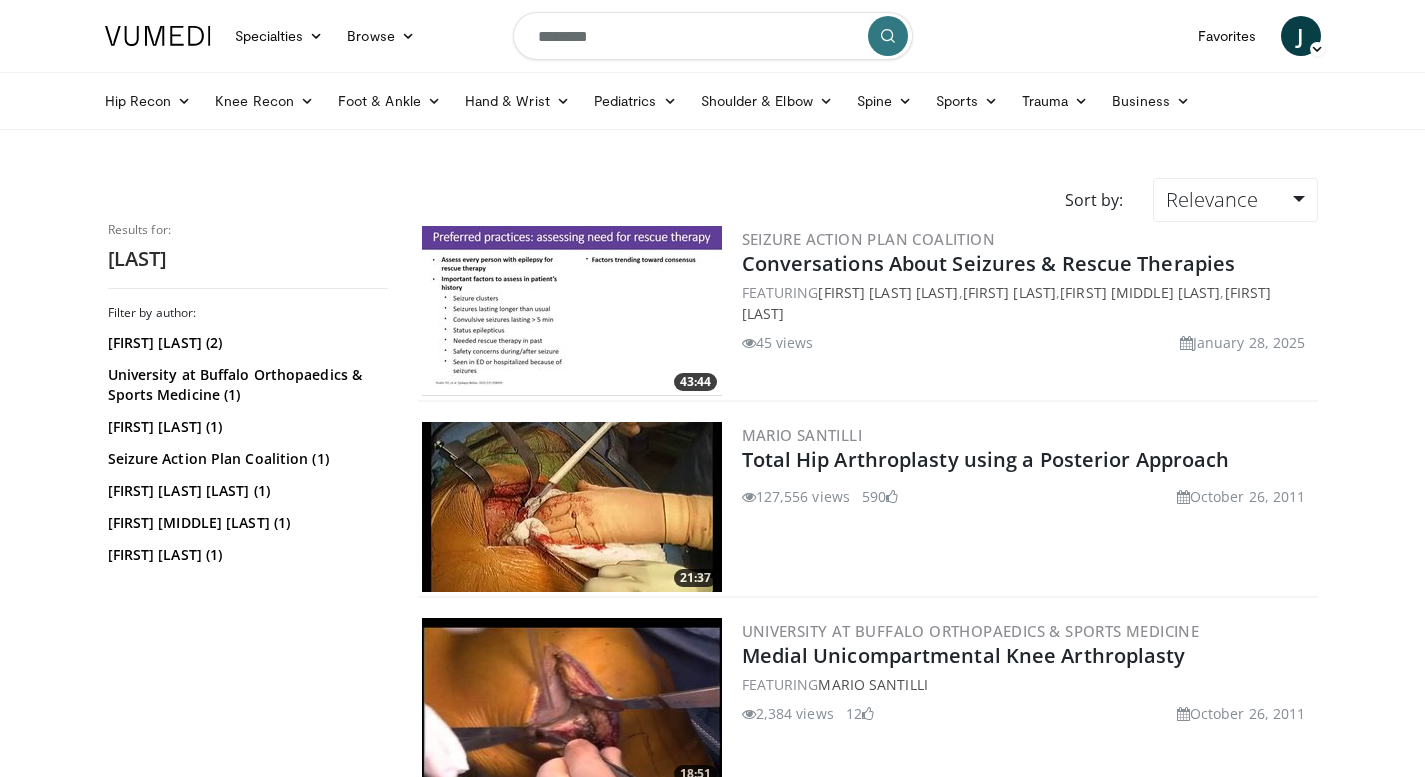 scroll, scrollTop: 0, scrollLeft: 0, axis: both 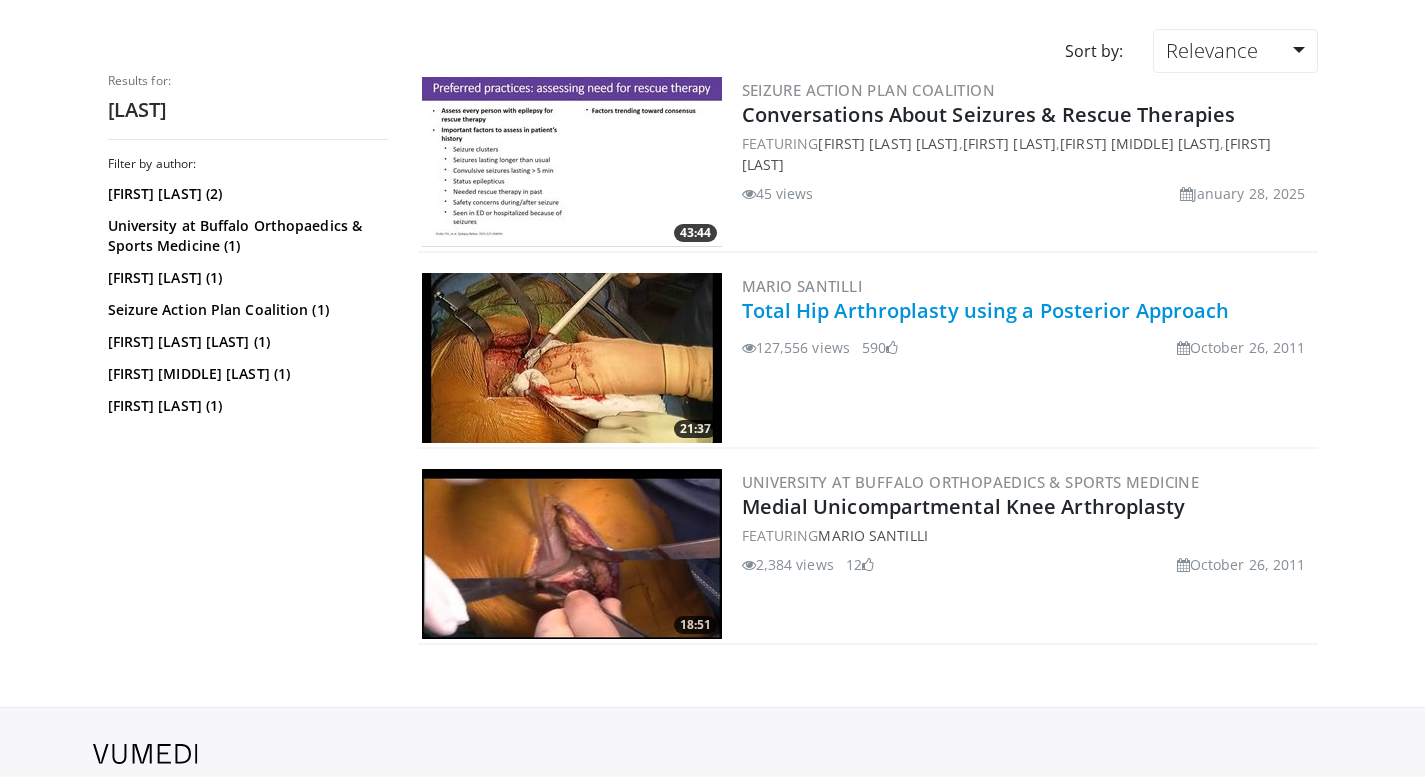 click on "Total Hip Arthroplasty using a Posterior Approach" at bounding box center [986, 310] 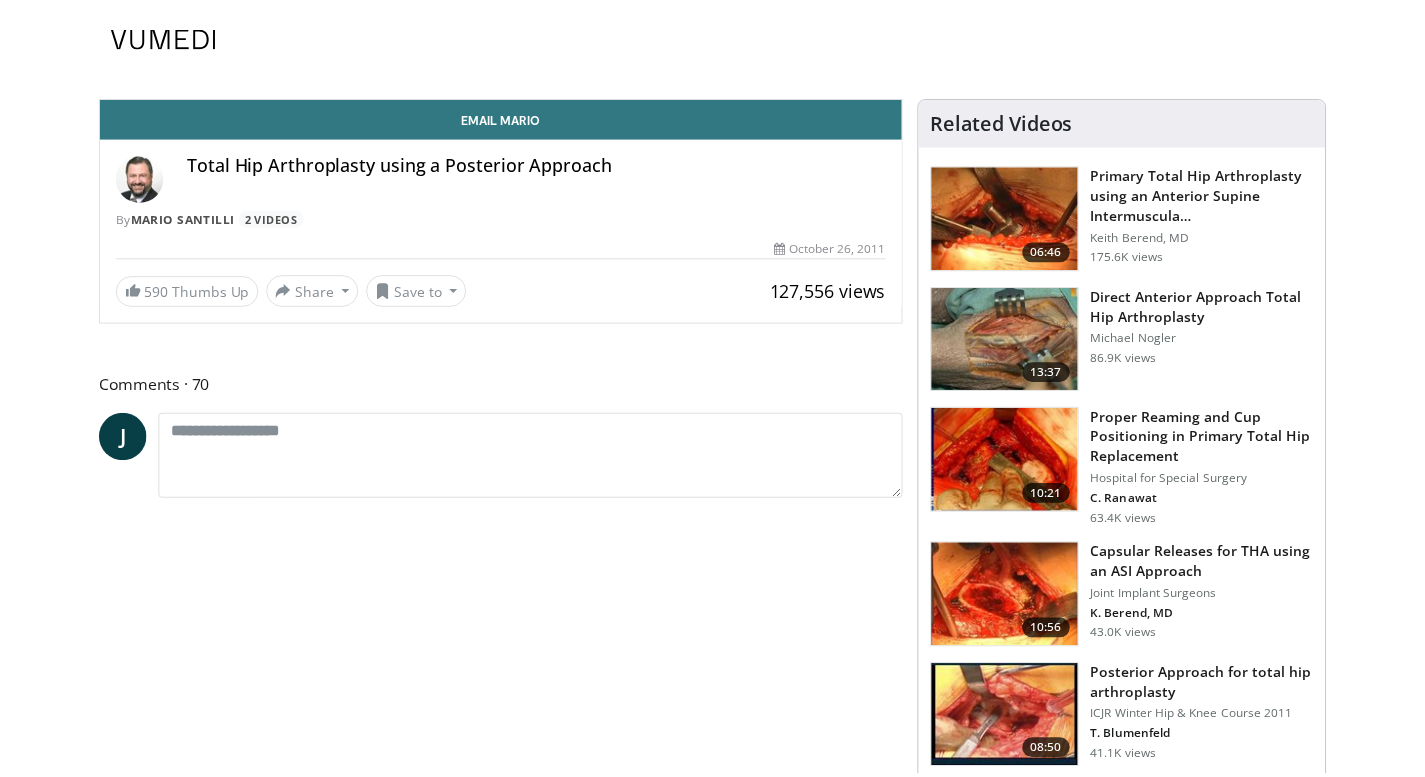 scroll, scrollTop: 0, scrollLeft: 0, axis: both 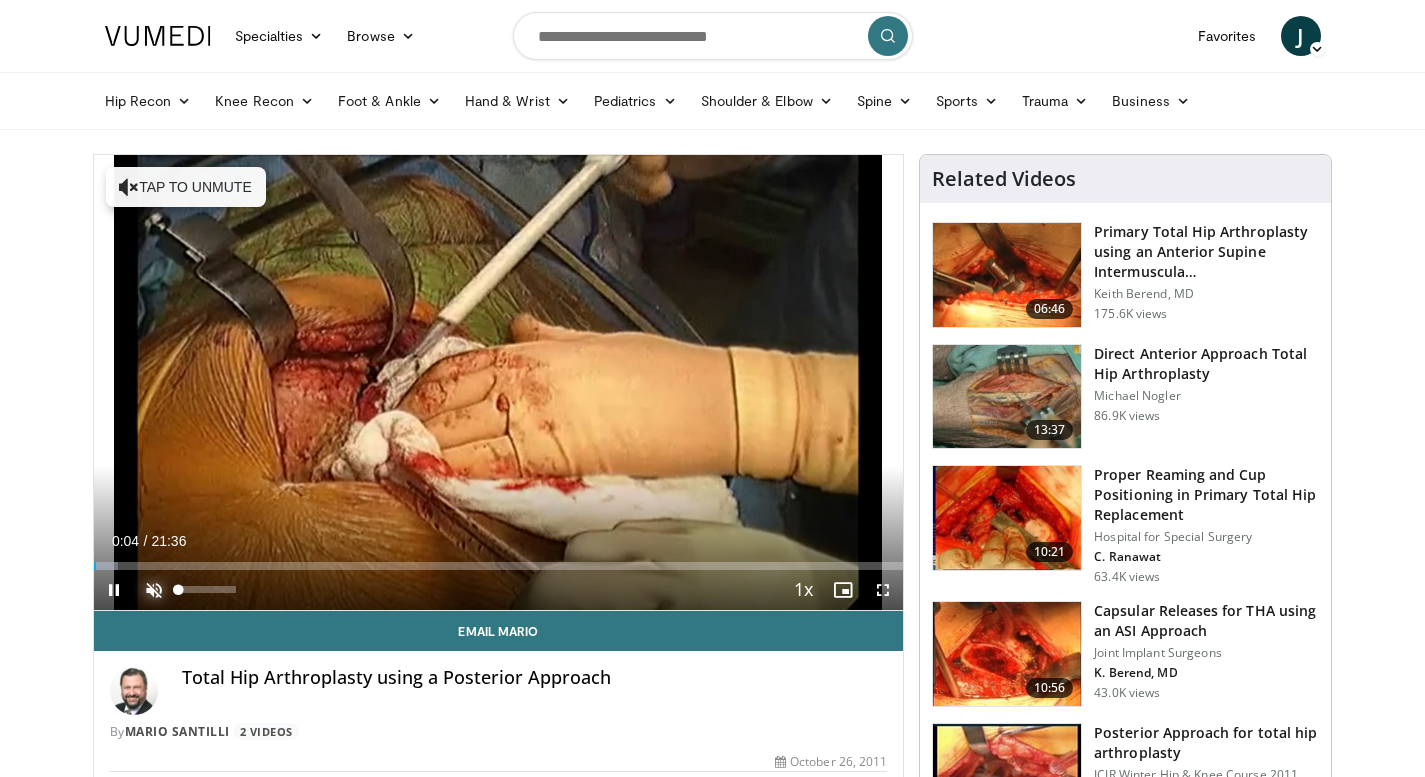 click at bounding box center (154, 590) 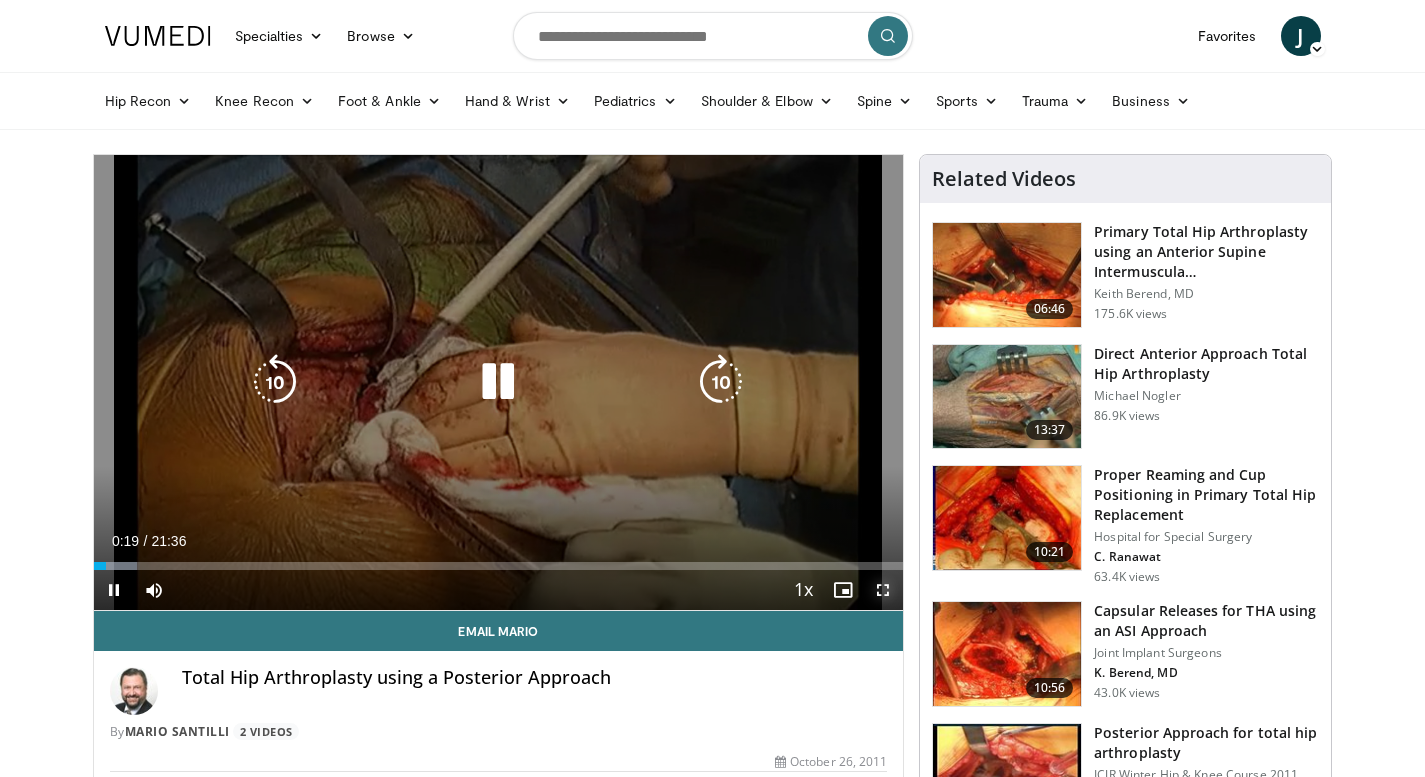 drag, startPoint x: 881, startPoint y: 588, endPoint x: 881, endPoint y: 663, distance: 75 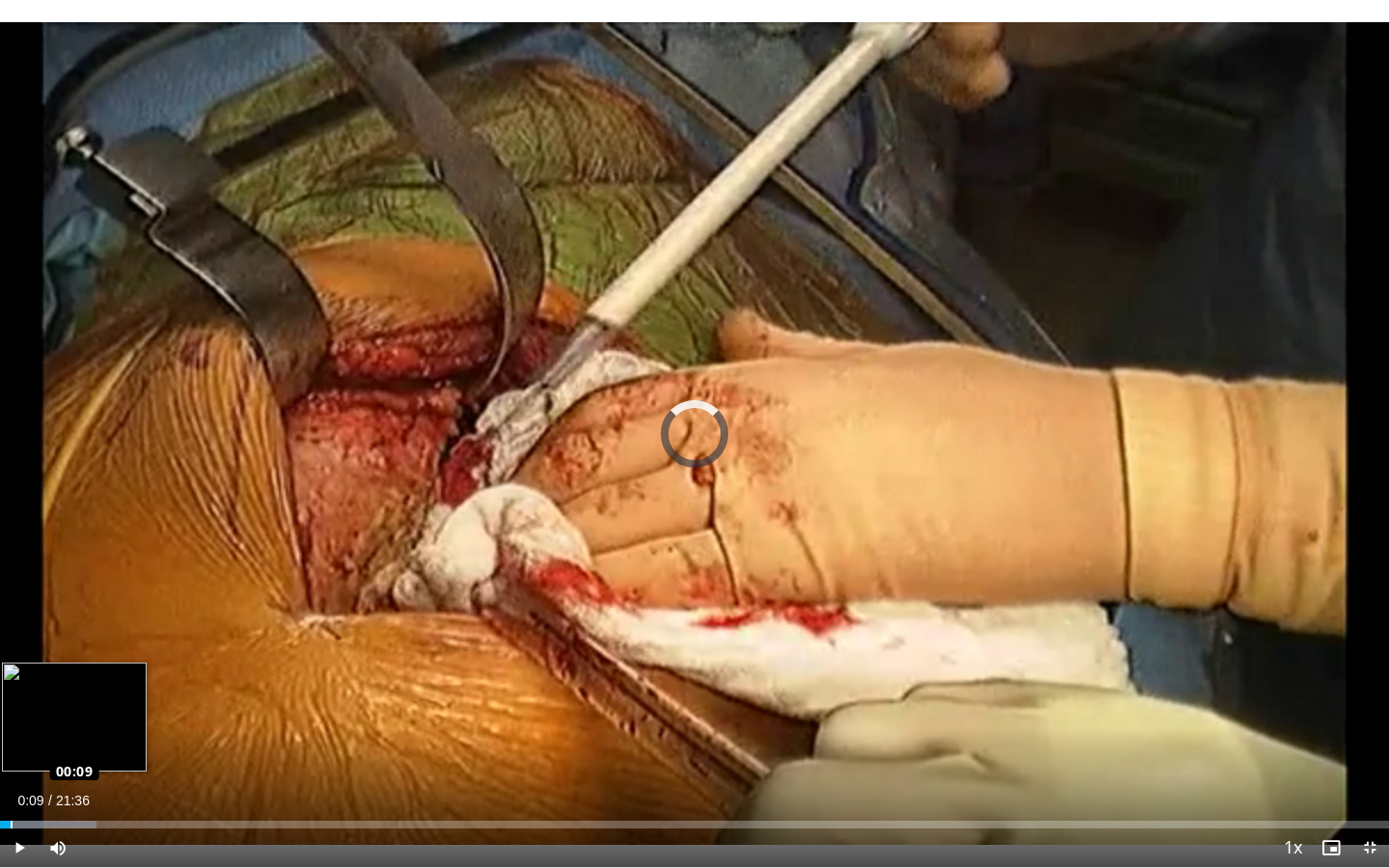 drag, startPoint x: 24, startPoint y: 822, endPoint x: 9, endPoint y: 824, distance: 15.132746 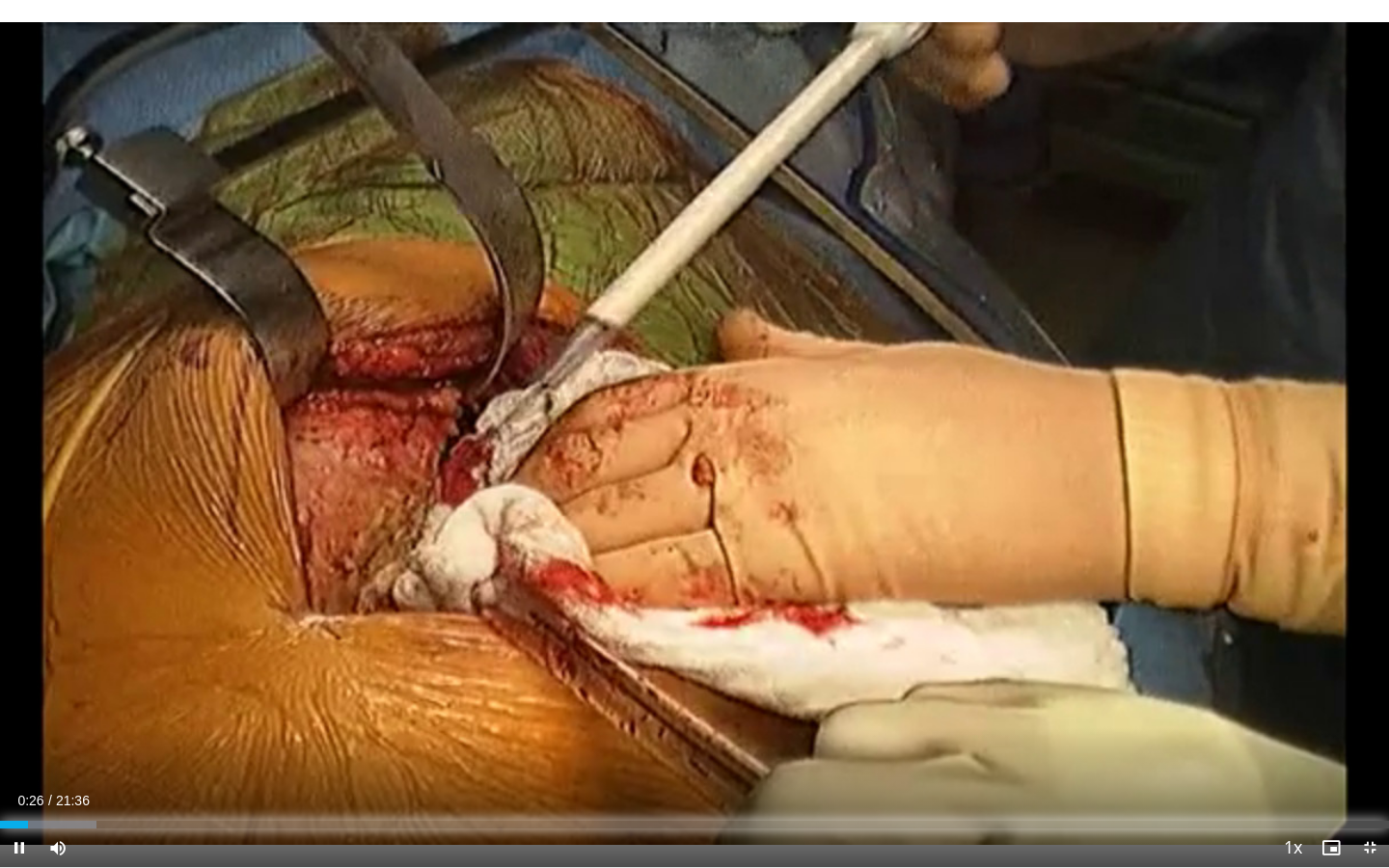 drag, startPoint x: 22, startPoint y: 826, endPoint x: 0, endPoint y: 834, distance: 23.4094 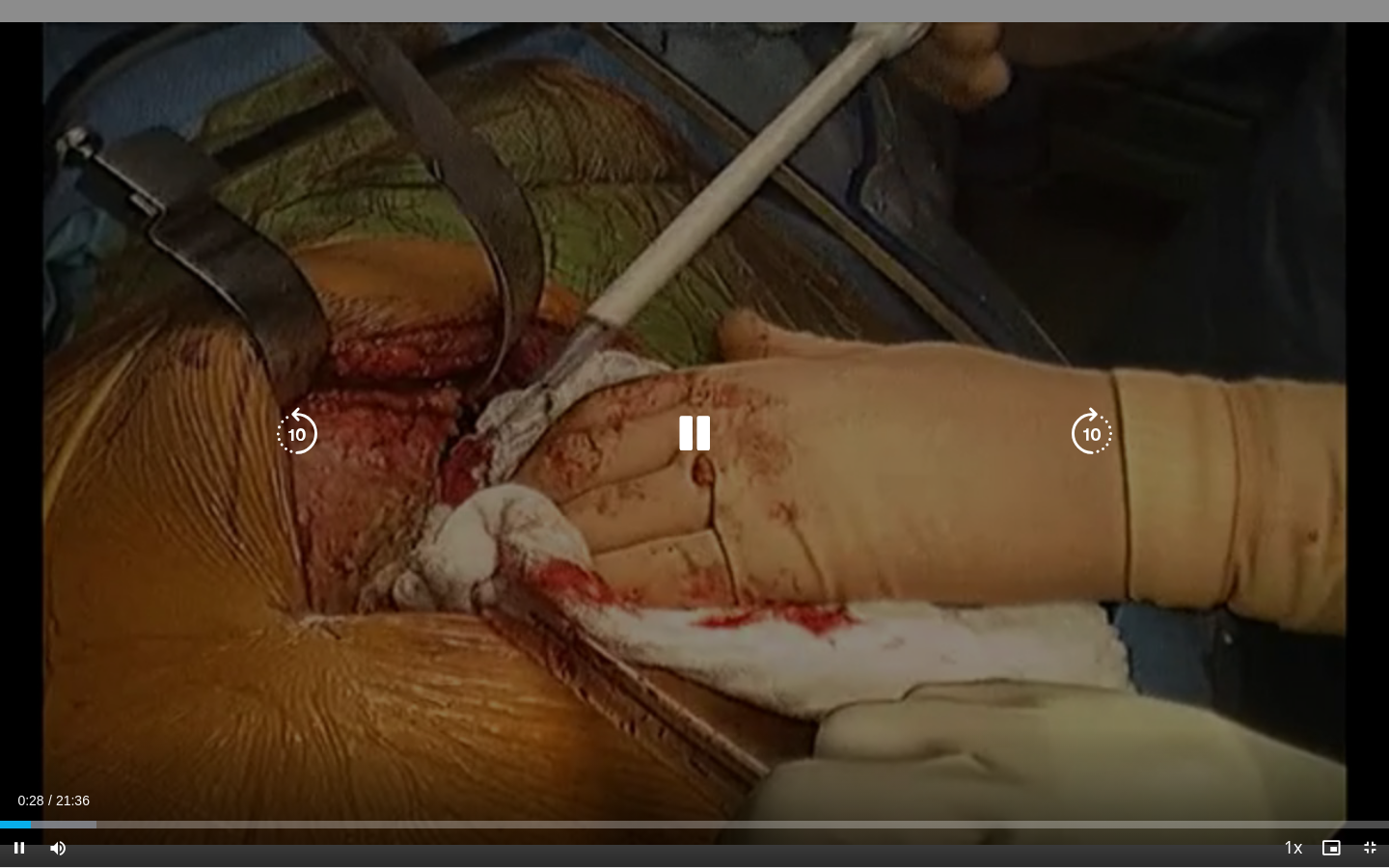 drag, startPoint x: 0, startPoint y: 834, endPoint x: 436, endPoint y: 737, distance: 446.65983 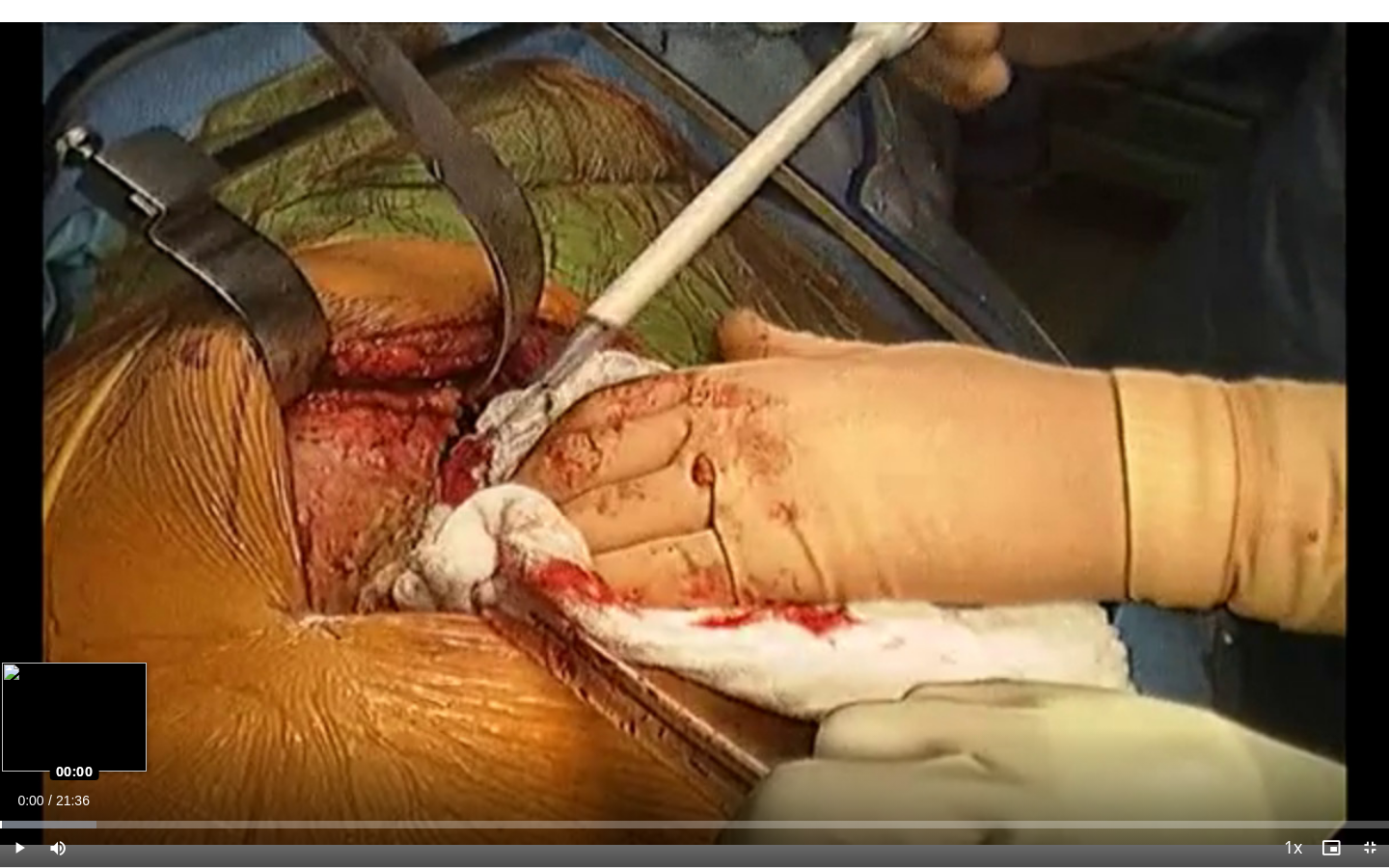 drag, startPoint x: 31, startPoint y: 825, endPoint x: 0, endPoint y: 825, distance: 31 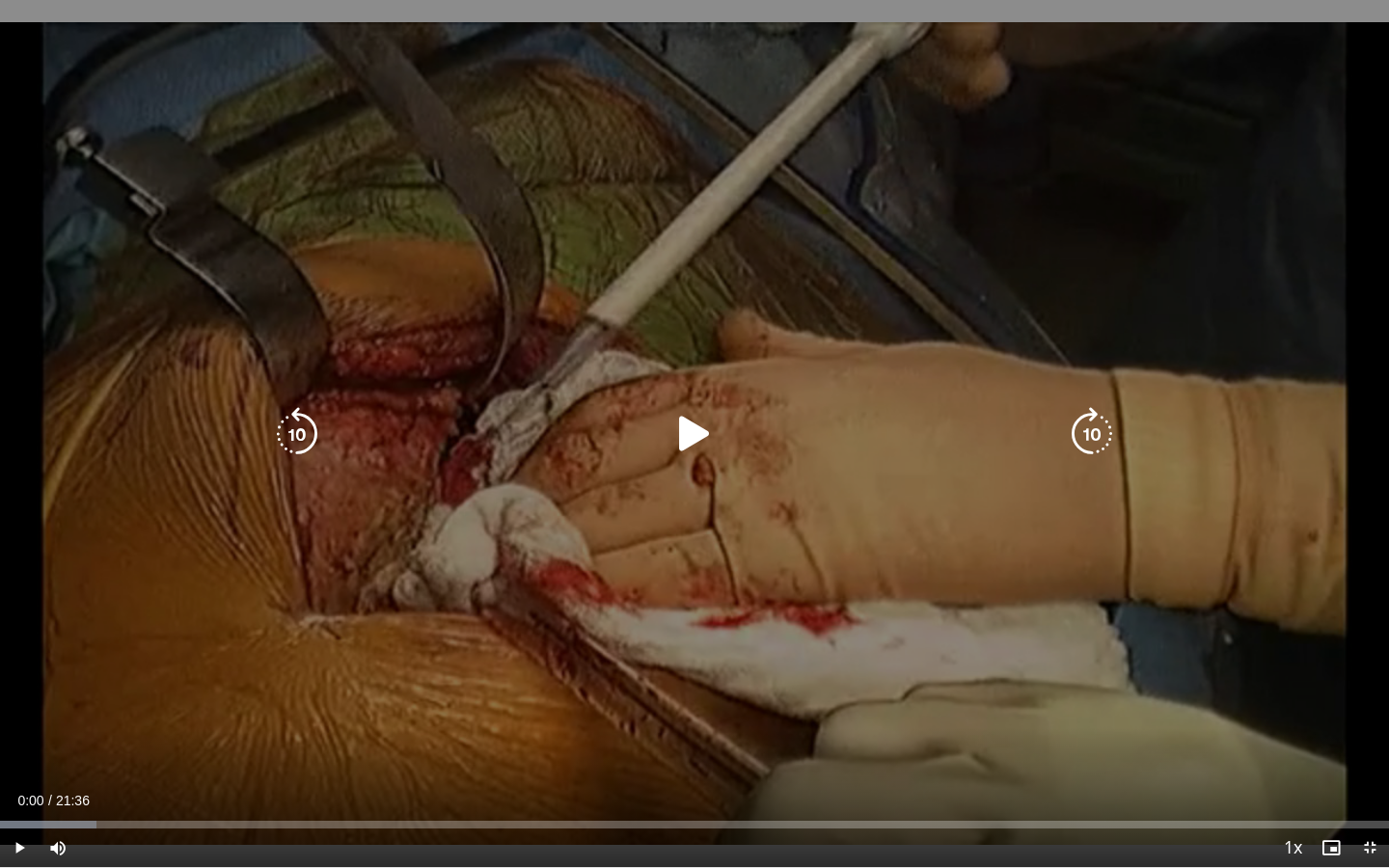 click at bounding box center (694, 434) 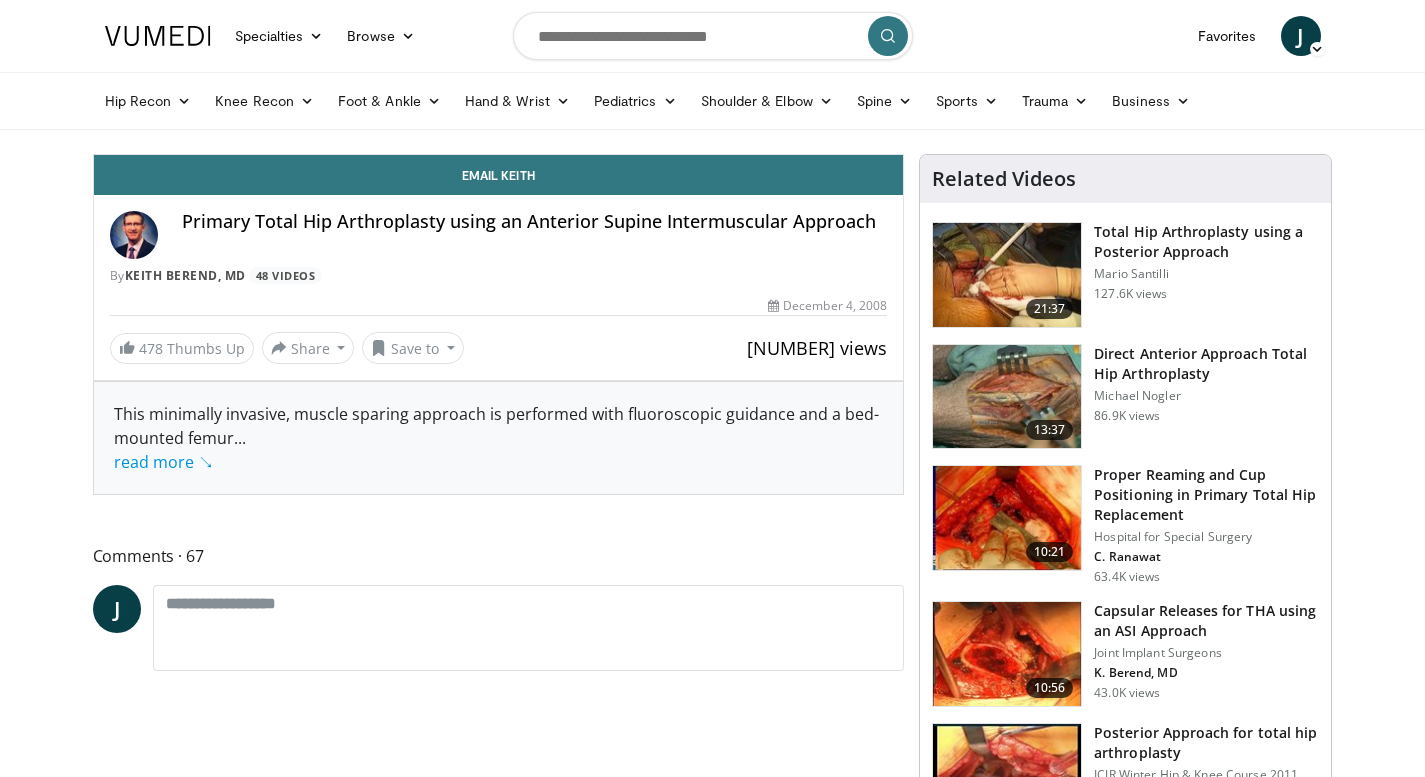 scroll, scrollTop: 0, scrollLeft: 0, axis: both 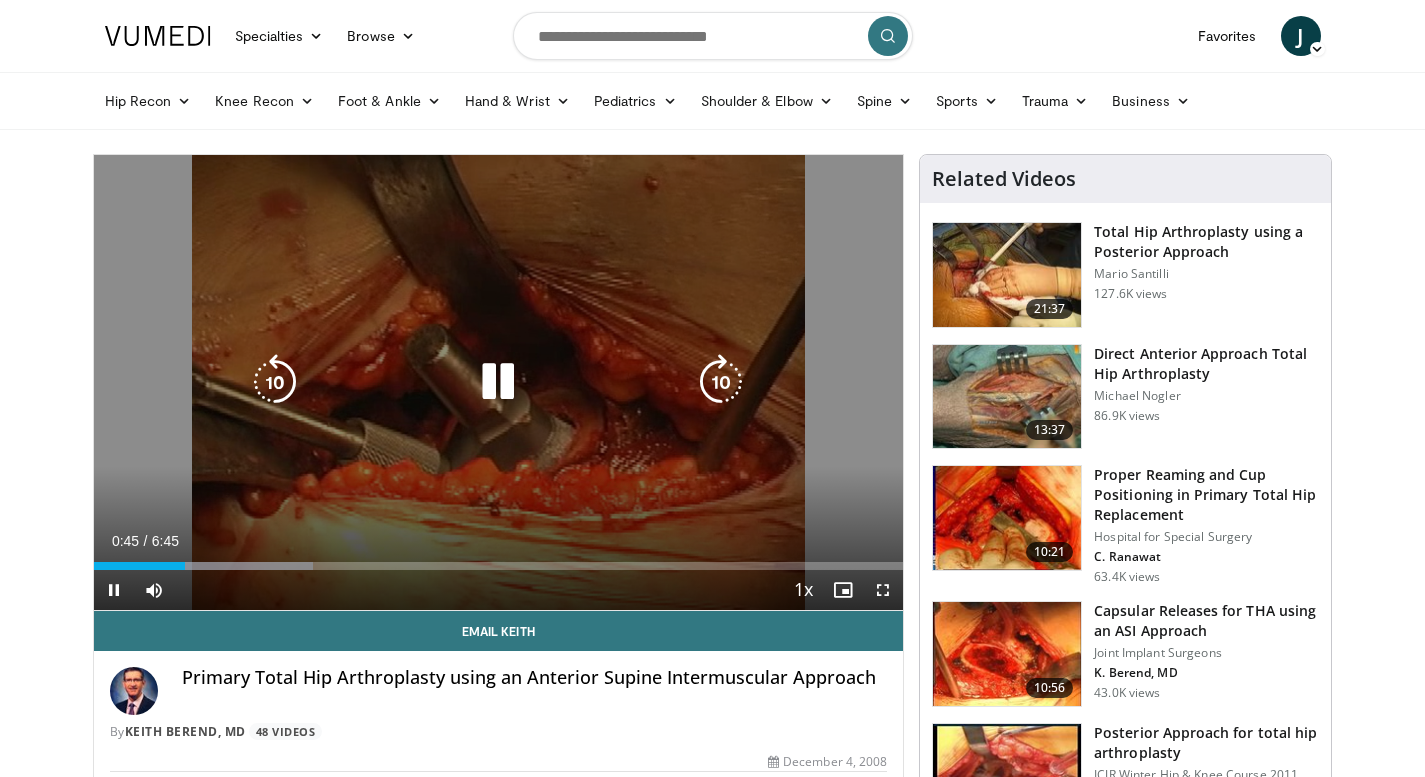 click at bounding box center (498, 382) 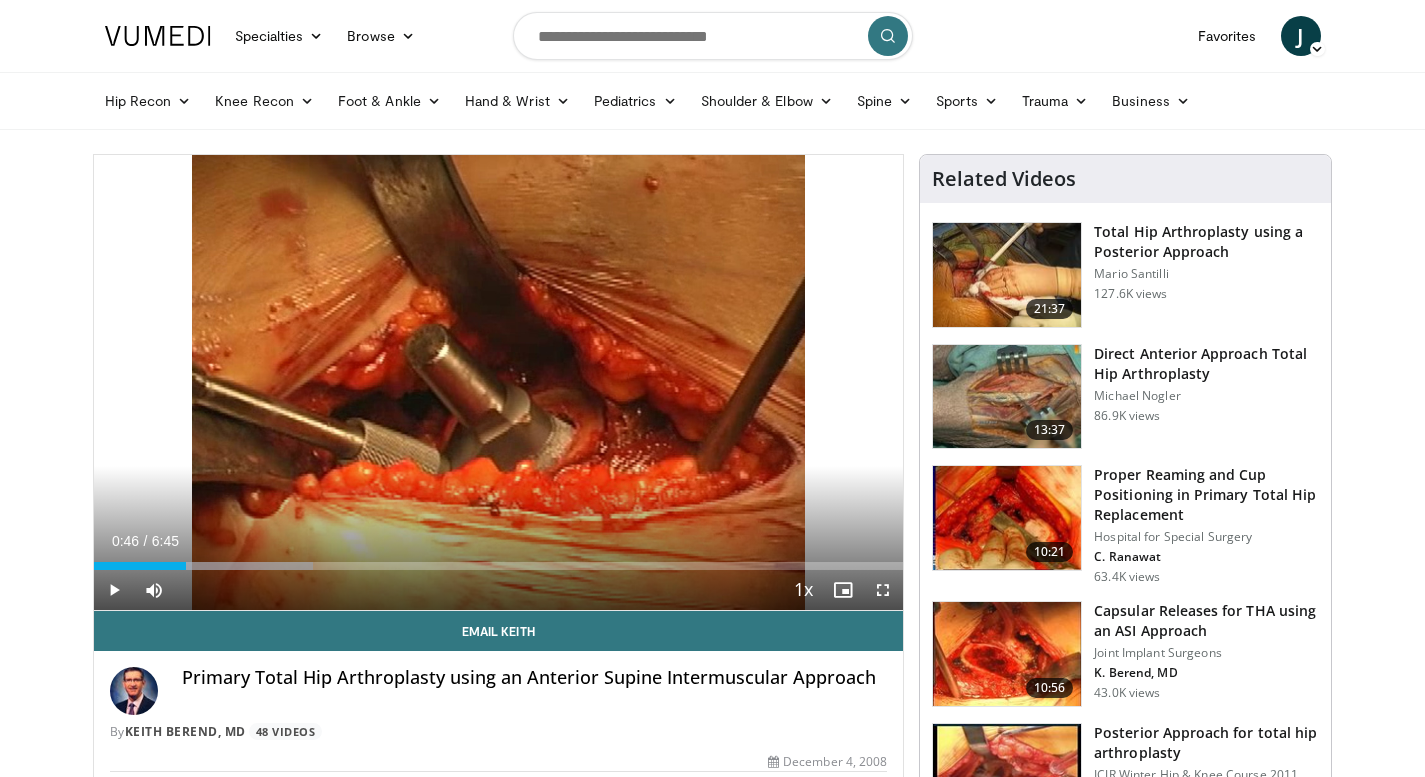 click on "Total Hip Arthroplasty using a Posterior Approach" at bounding box center (1206, 242) 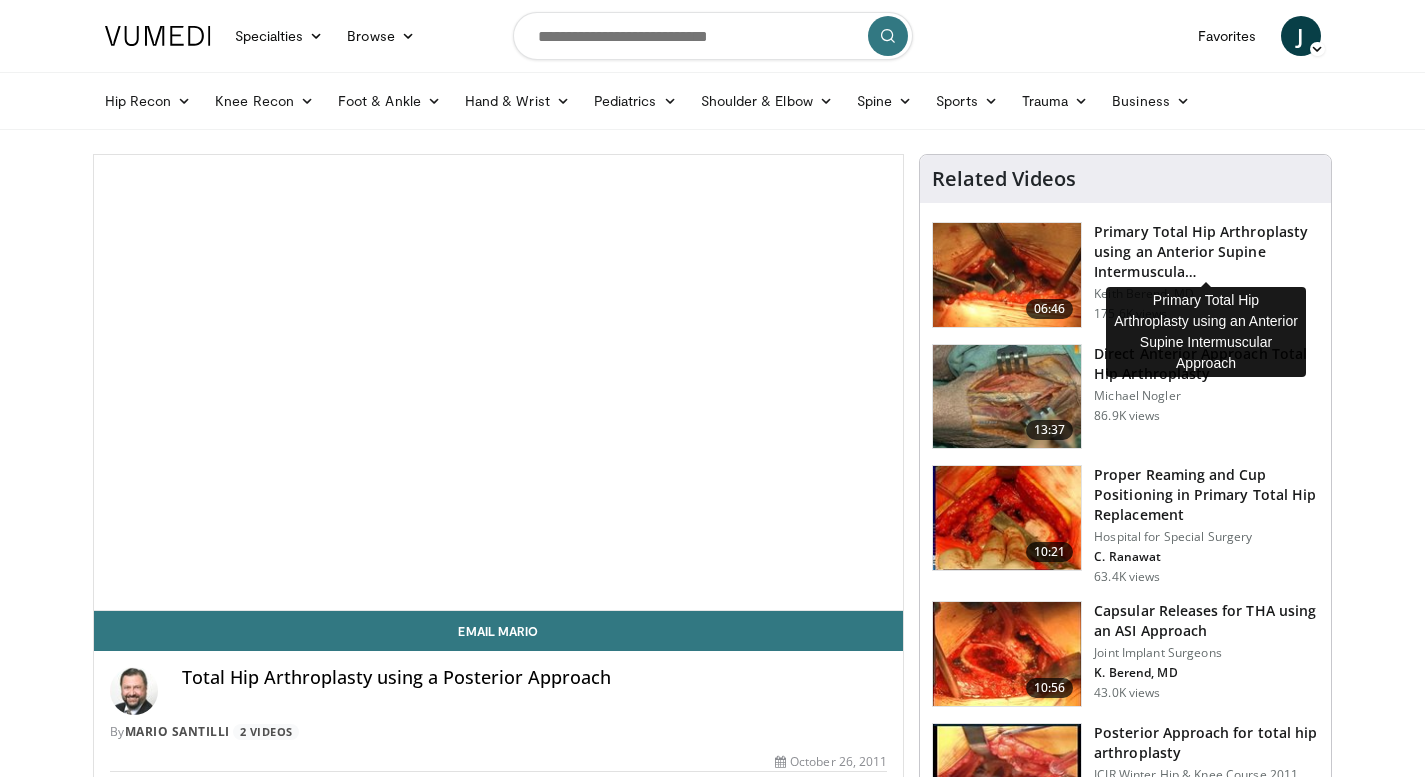 scroll, scrollTop: 0, scrollLeft: 0, axis: both 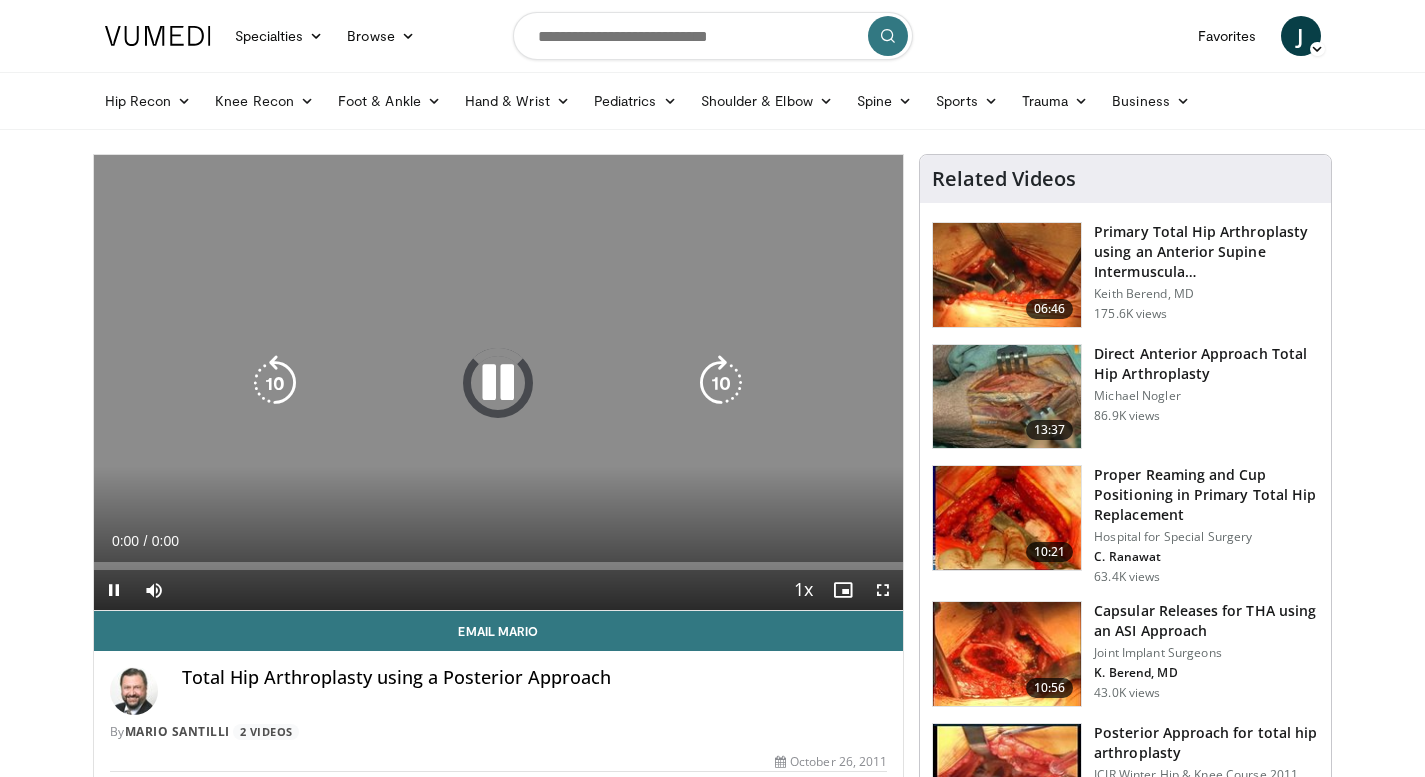 click on "10 seconds
Tap to unmute" at bounding box center (499, 382) 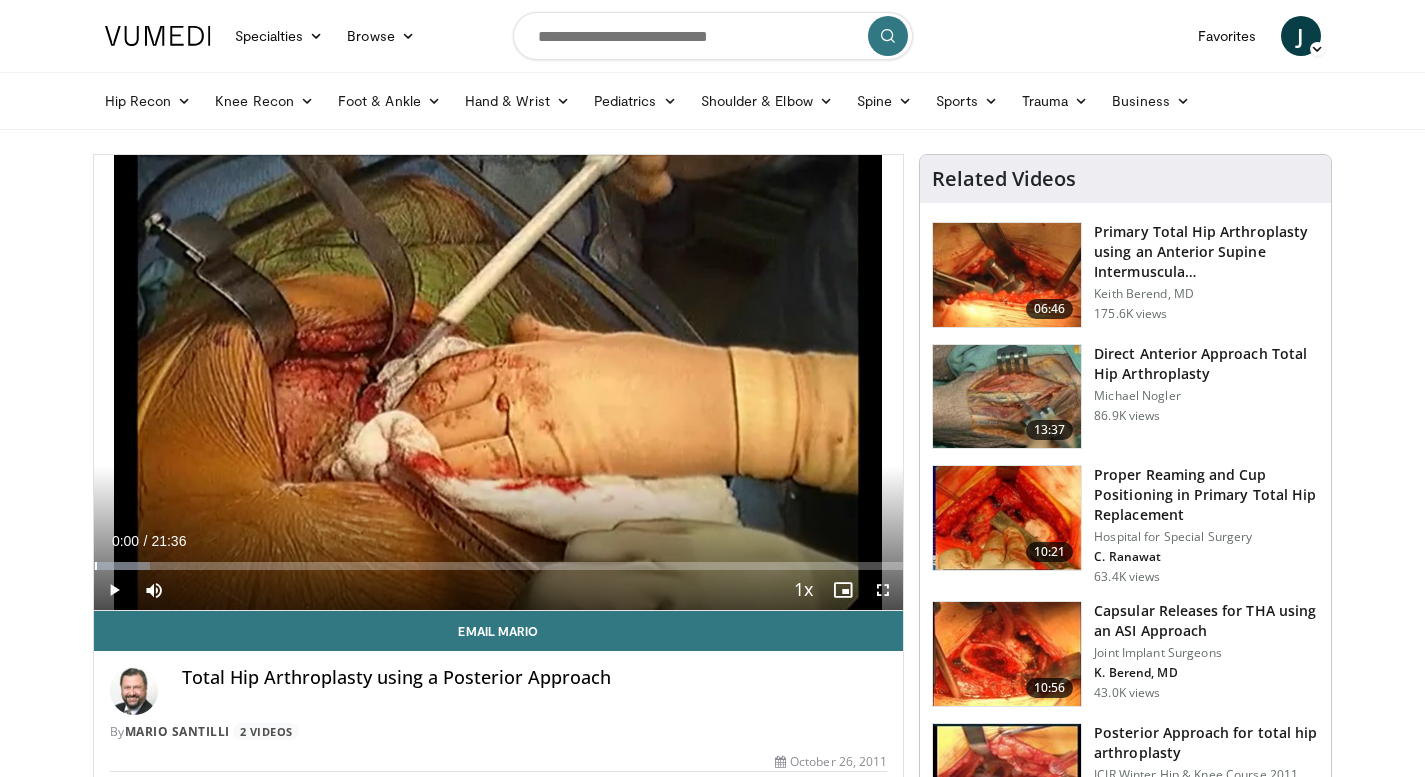 drag, startPoint x: 111, startPoint y: 564, endPoint x: 88, endPoint y: 560, distance: 23.345236 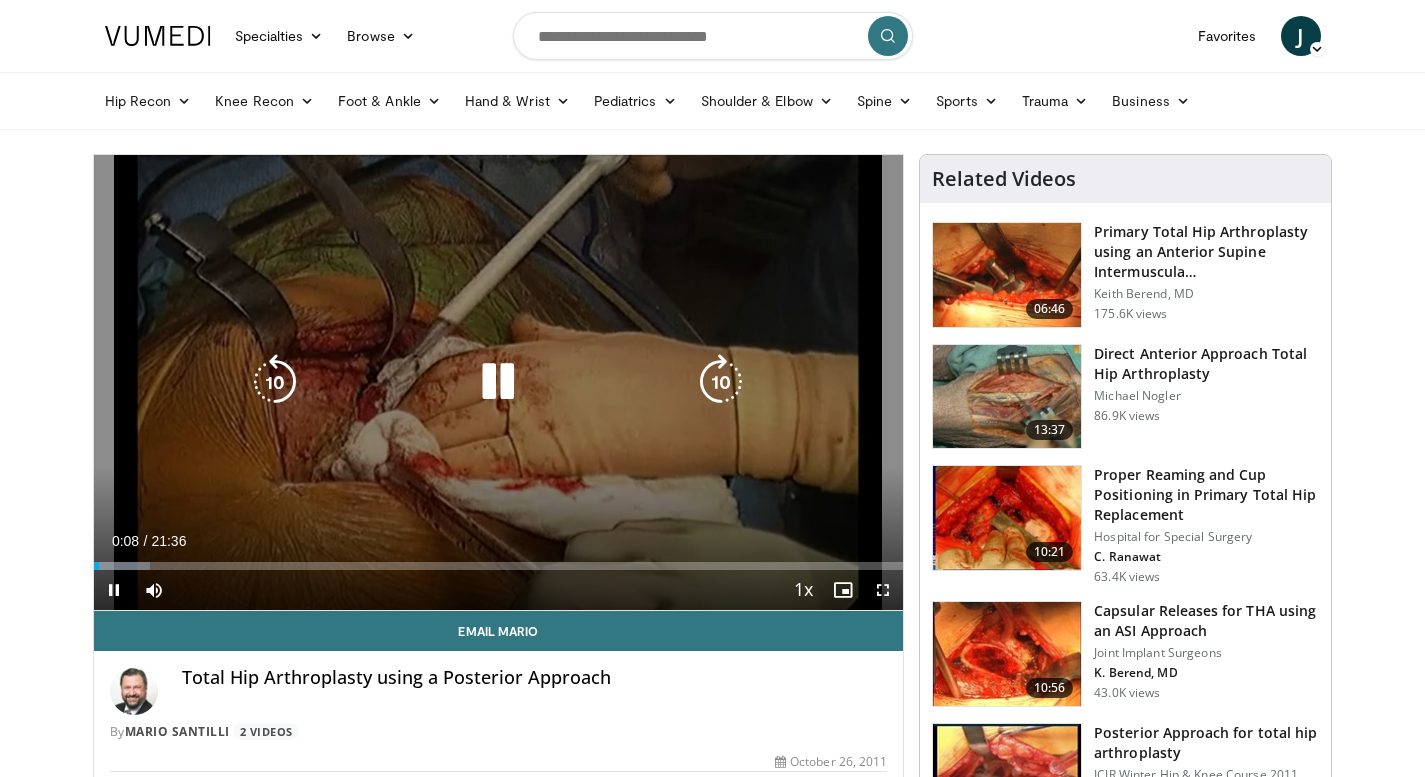 click at bounding box center [498, 382] 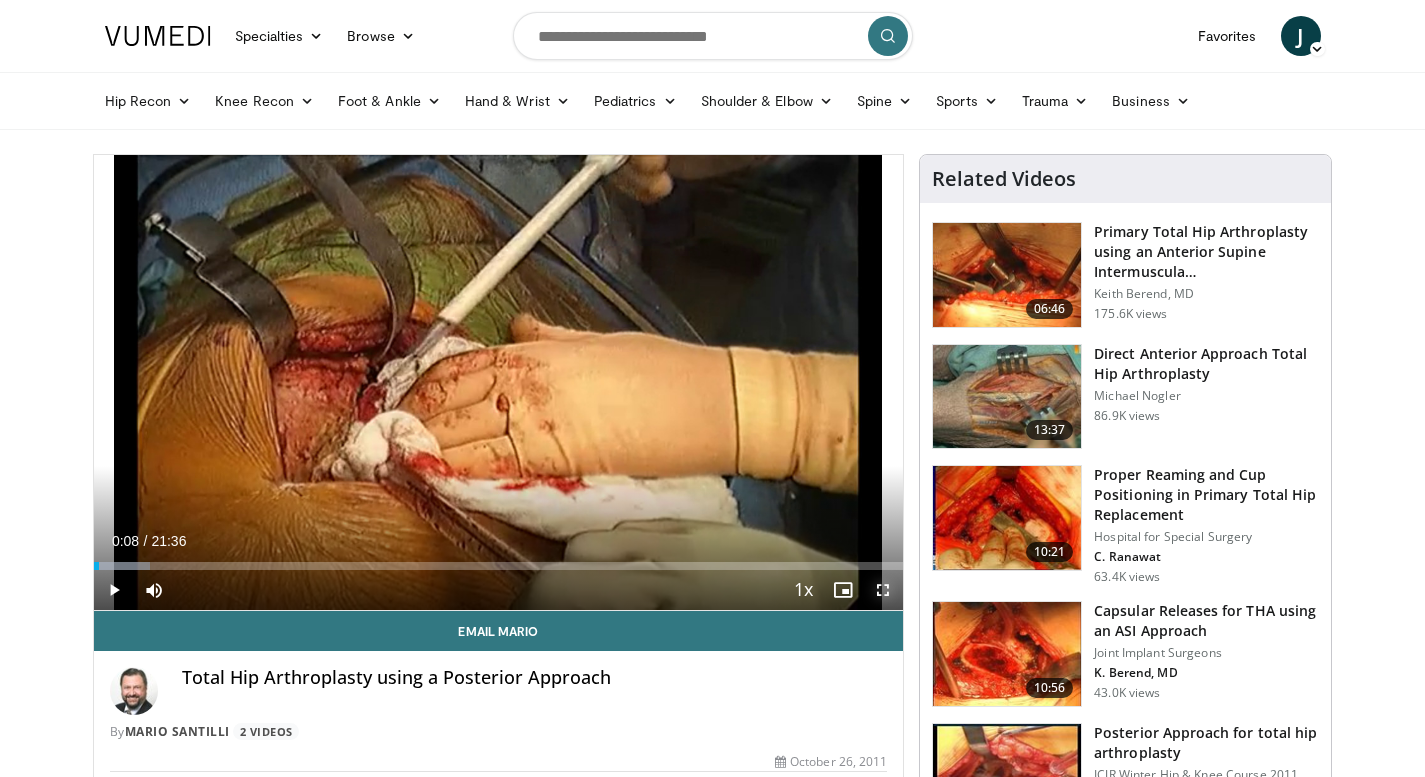 click at bounding box center [883, 590] 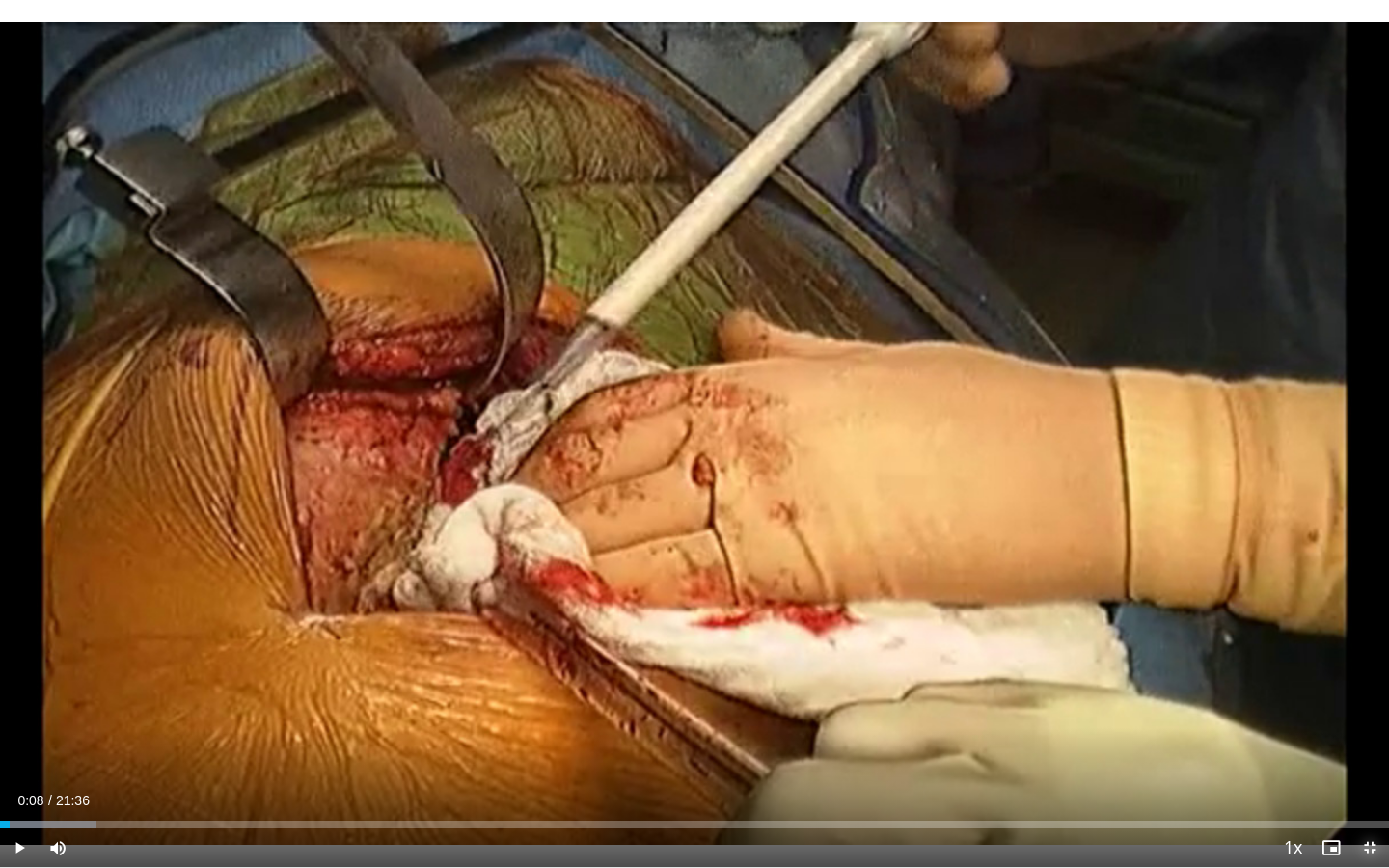 click at bounding box center [1370, 848] 